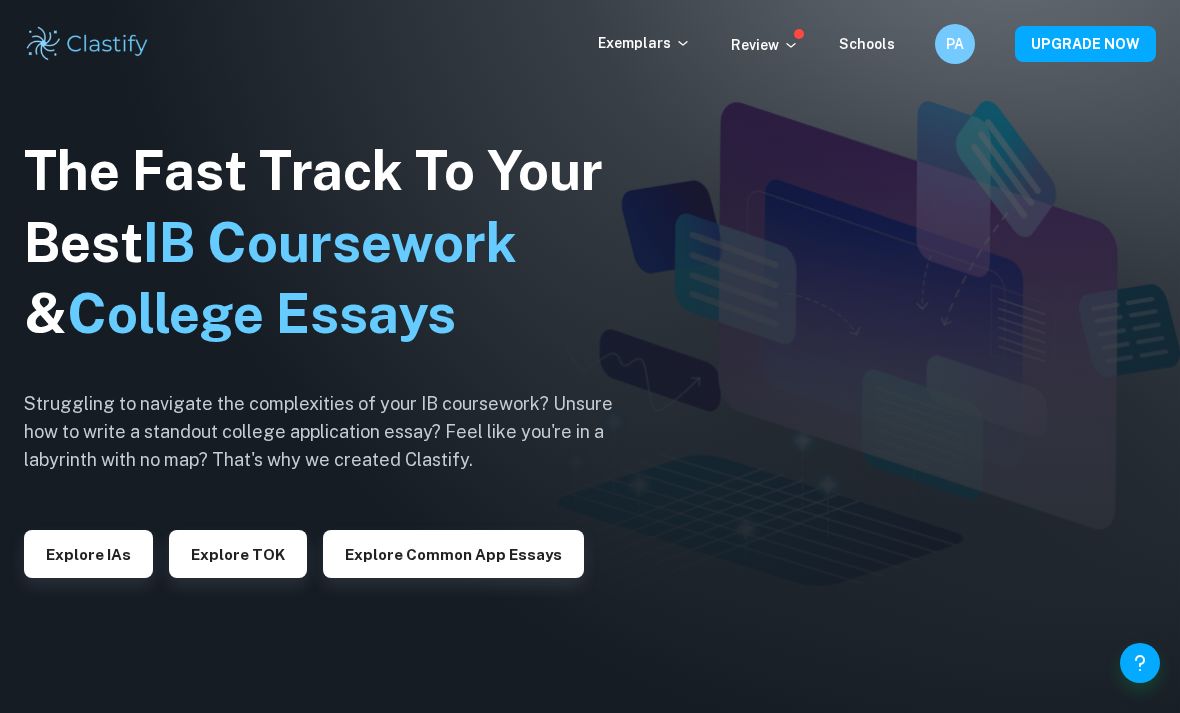 scroll, scrollTop: 0, scrollLeft: 0, axis: both 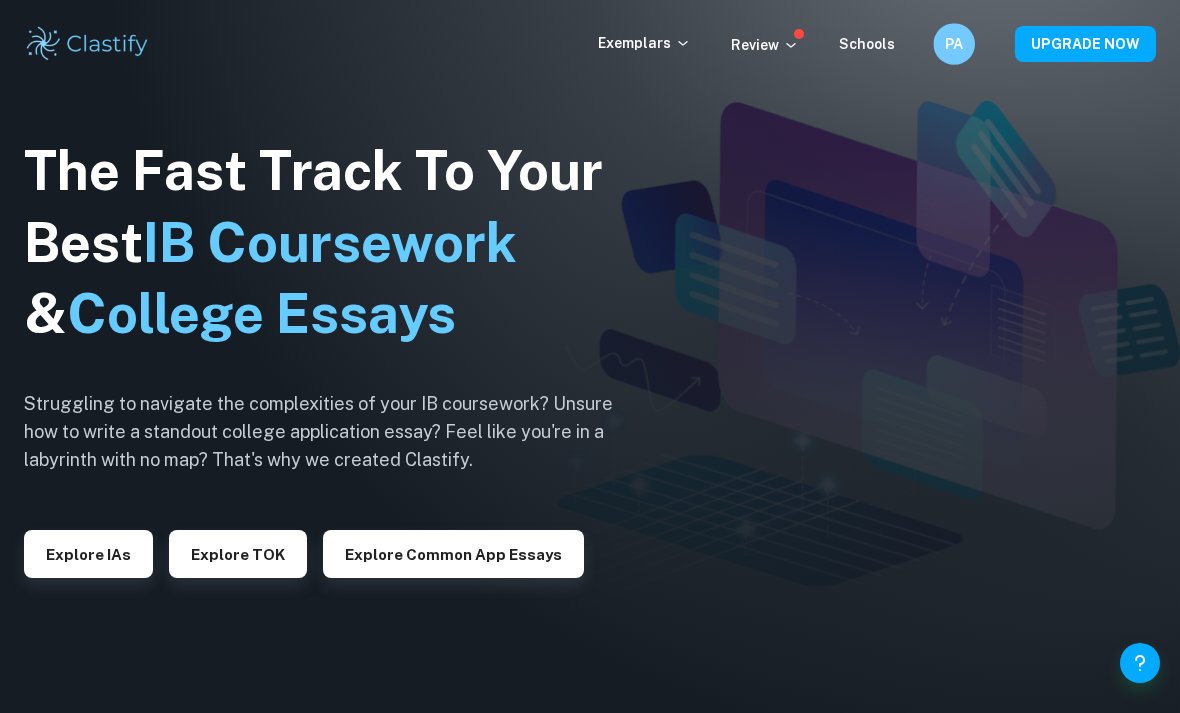 click on "PA" at bounding box center [954, 44] 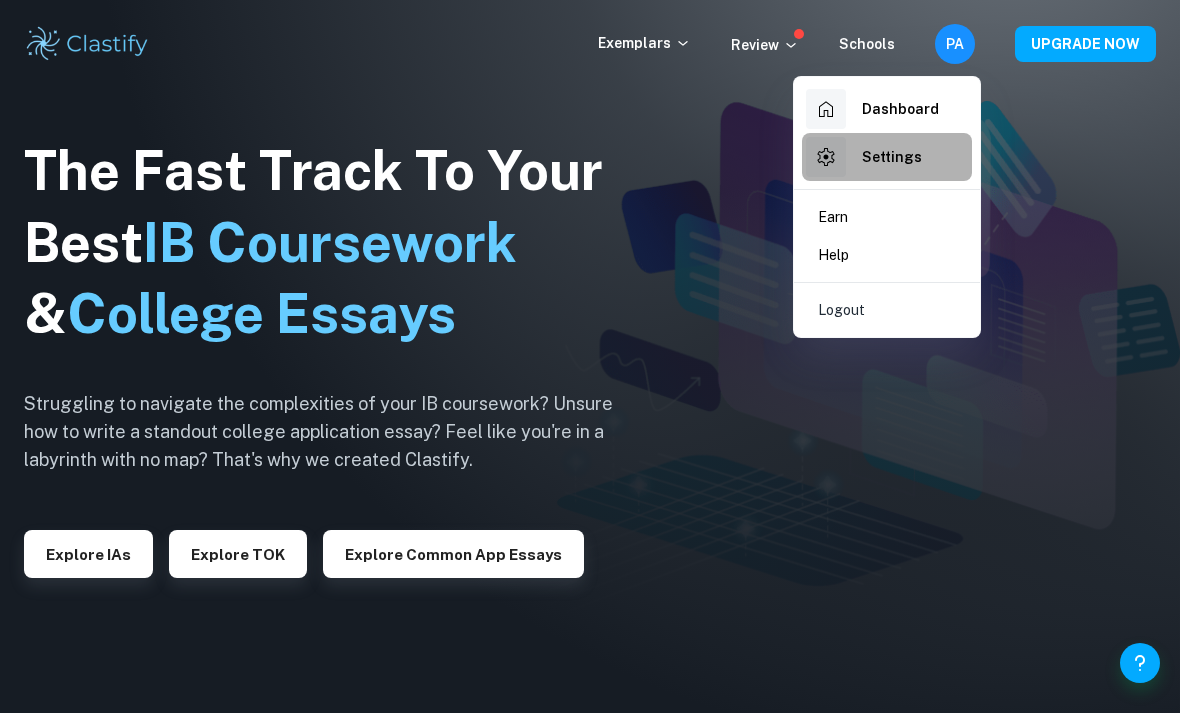click on "Settings" at bounding box center (892, 157) 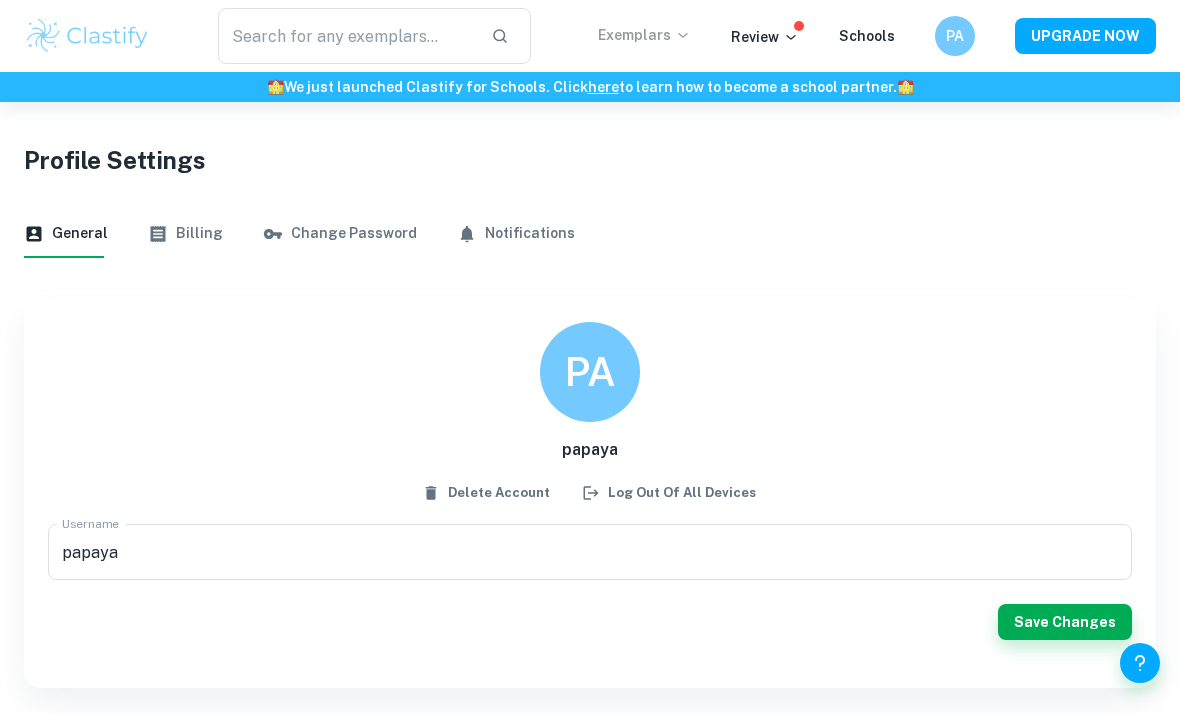 click on "Exemplars" at bounding box center (644, 35) 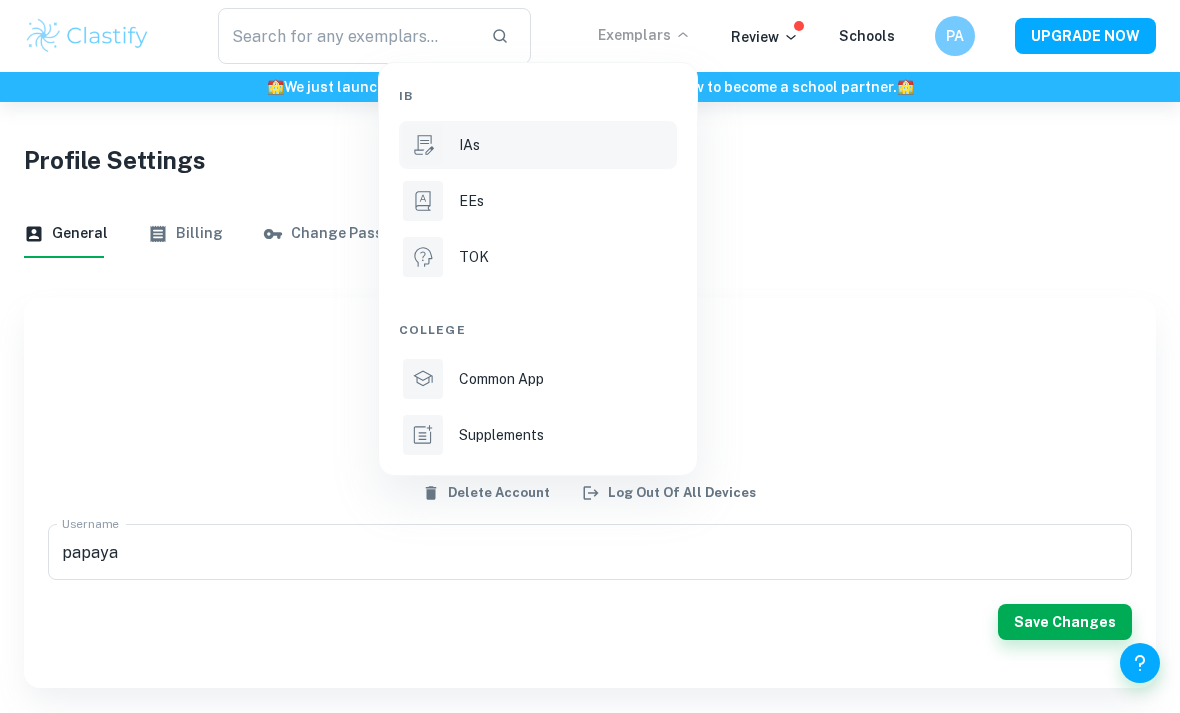 click on "IAs" at bounding box center [538, 145] 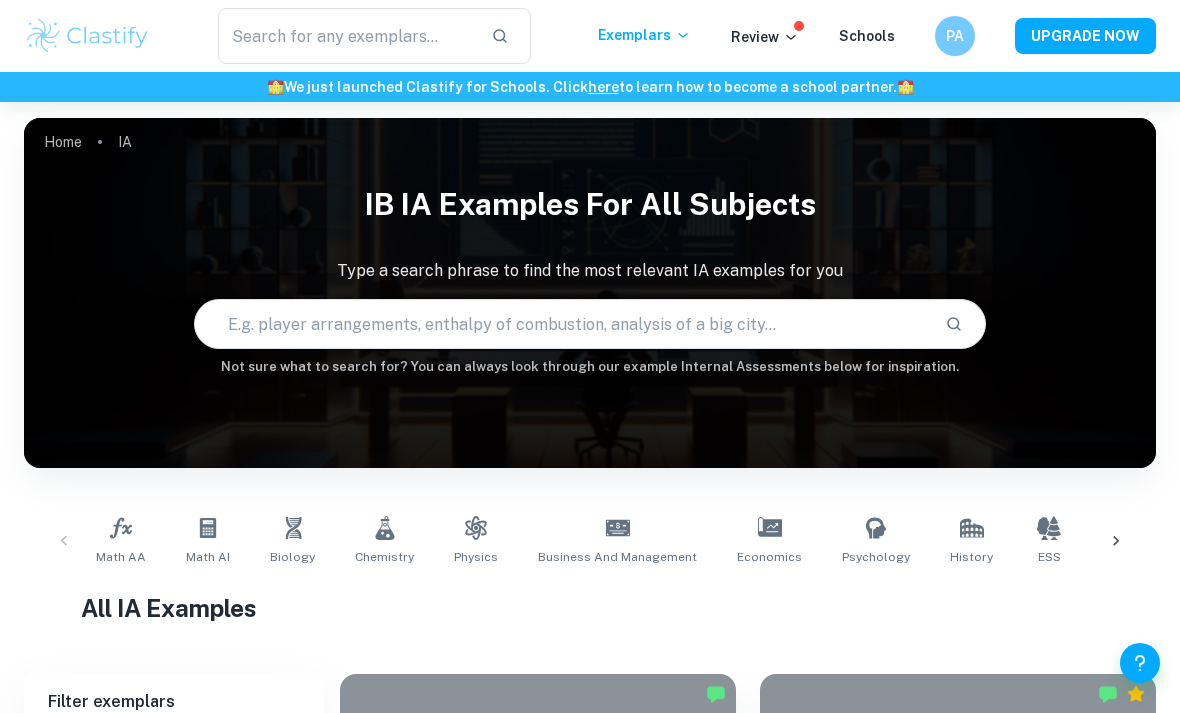 scroll, scrollTop: 127, scrollLeft: 0, axis: vertical 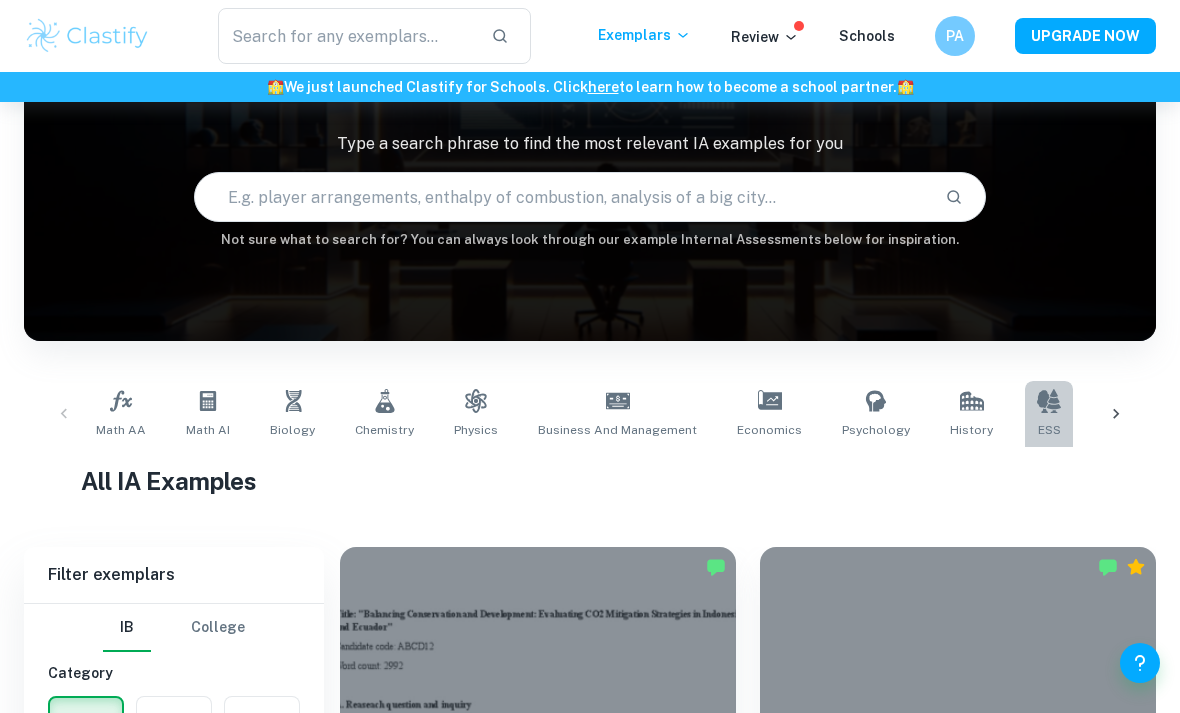 click 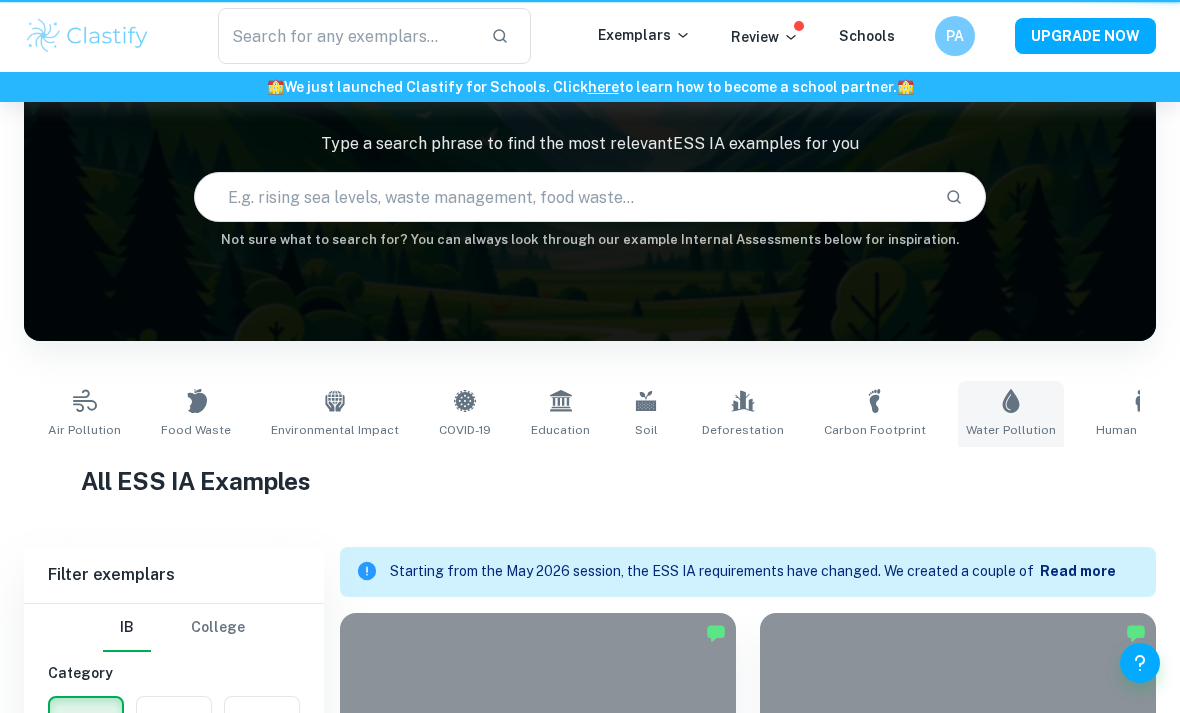 scroll, scrollTop: 0, scrollLeft: 0, axis: both 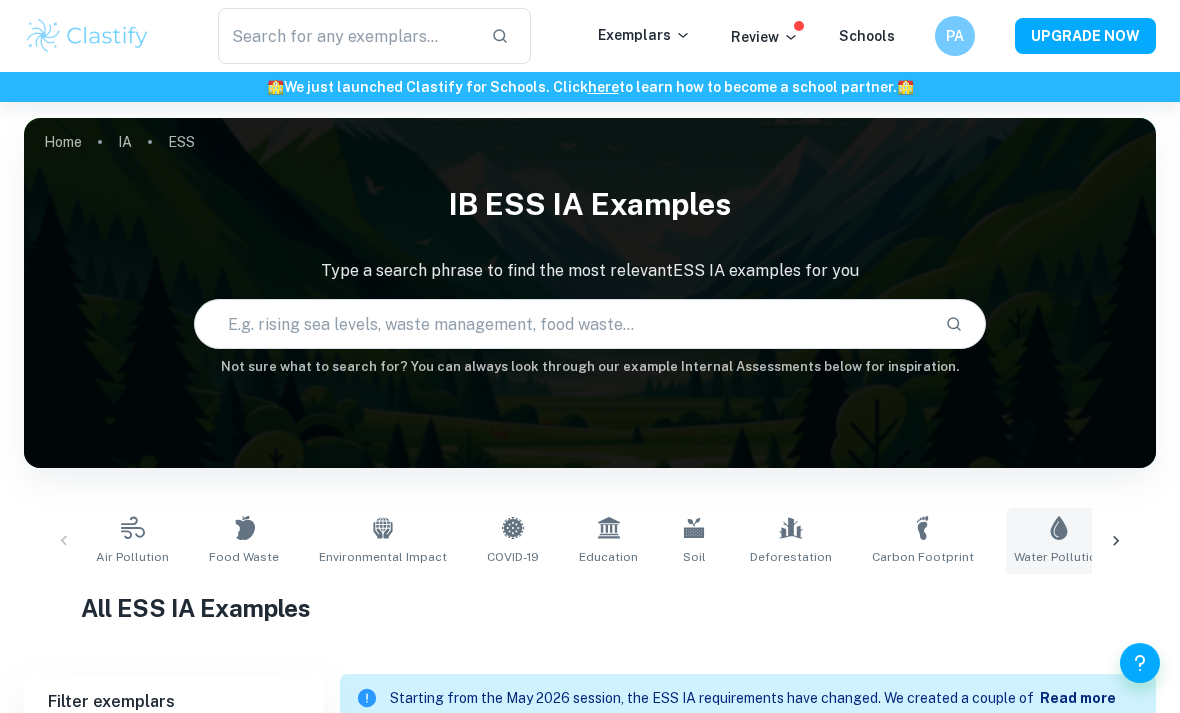 click 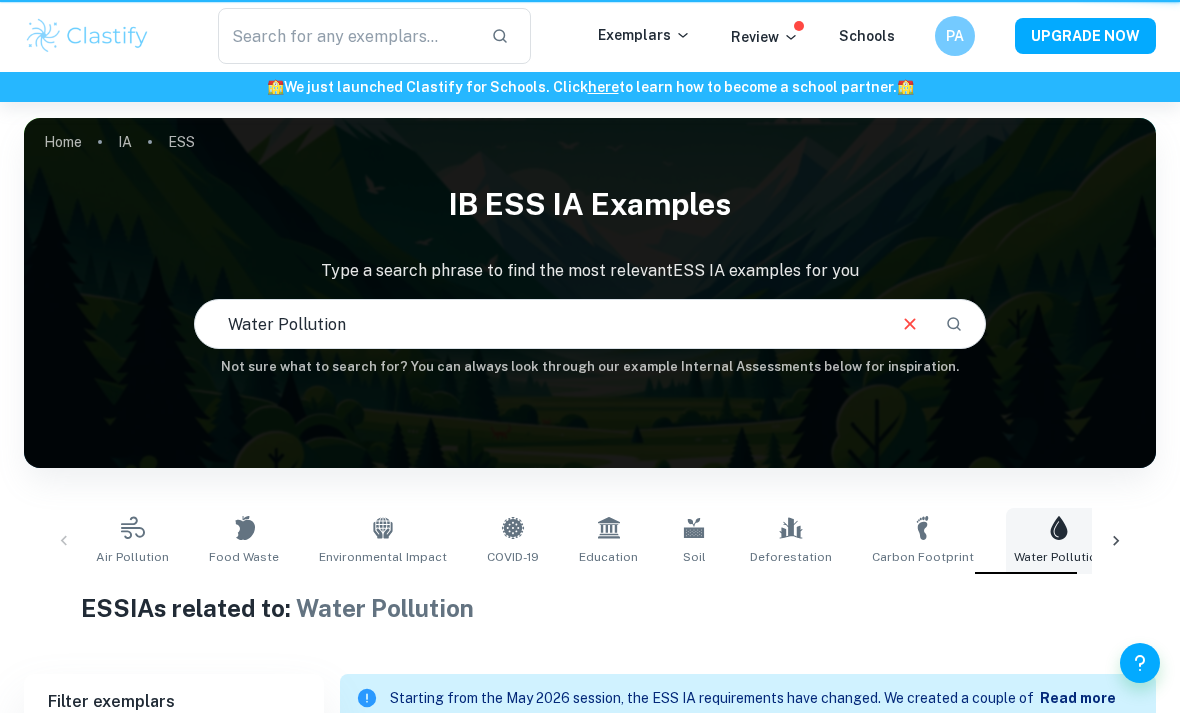 type on "Water Pollution" 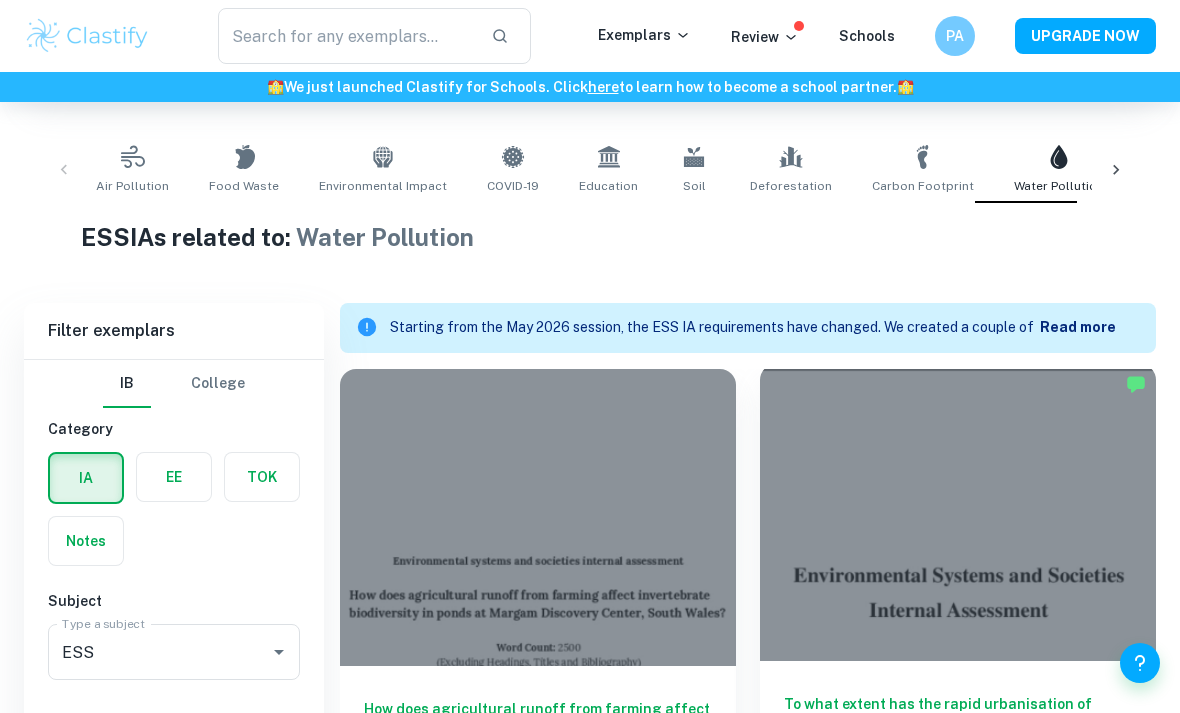 scroll, scrollTop: 520, scrollLeft: 0, axis: vertical 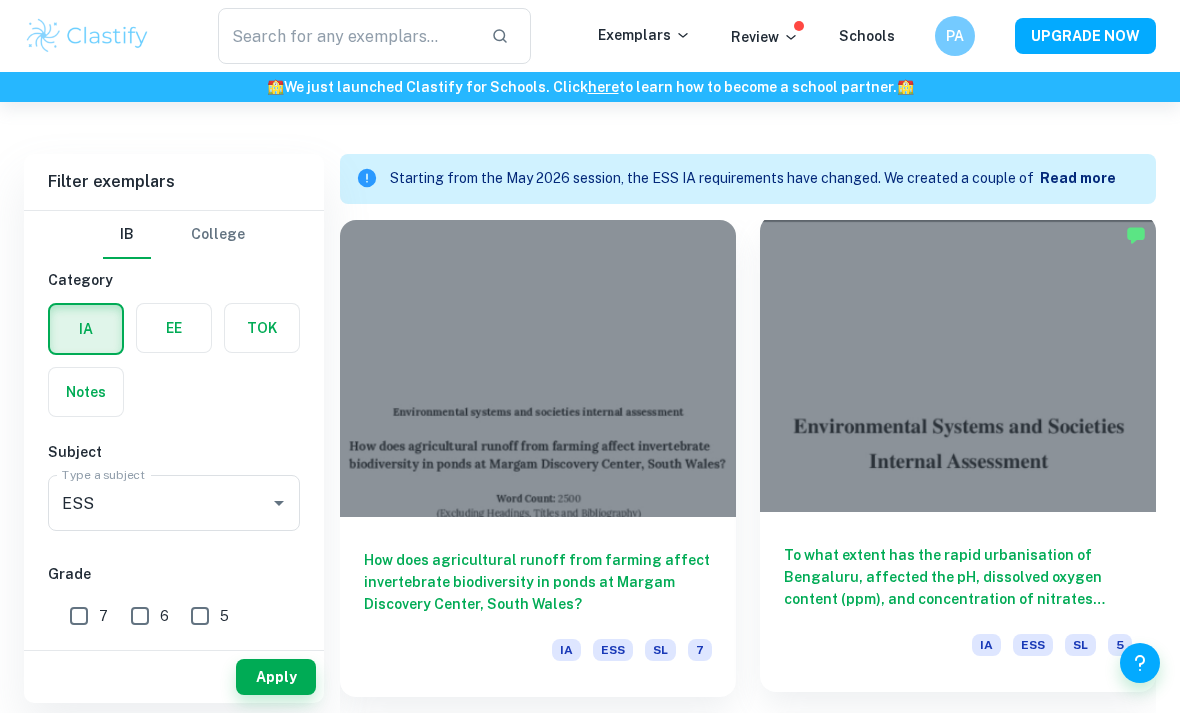 click on "To what extent has the rapid urbanisation of Bengaluru, affected the pH, dissolved oxygen content (ppm), and concentration of nitrates (mg/L) in the natural lakes (Hadosiddapura Lake, Saul Kere Lake, Kaikondrahalli Lake, DevarabIsanahalli Lake, and Sheelavanthakere Lake) located inside the city." at bounding box center [958, 577] 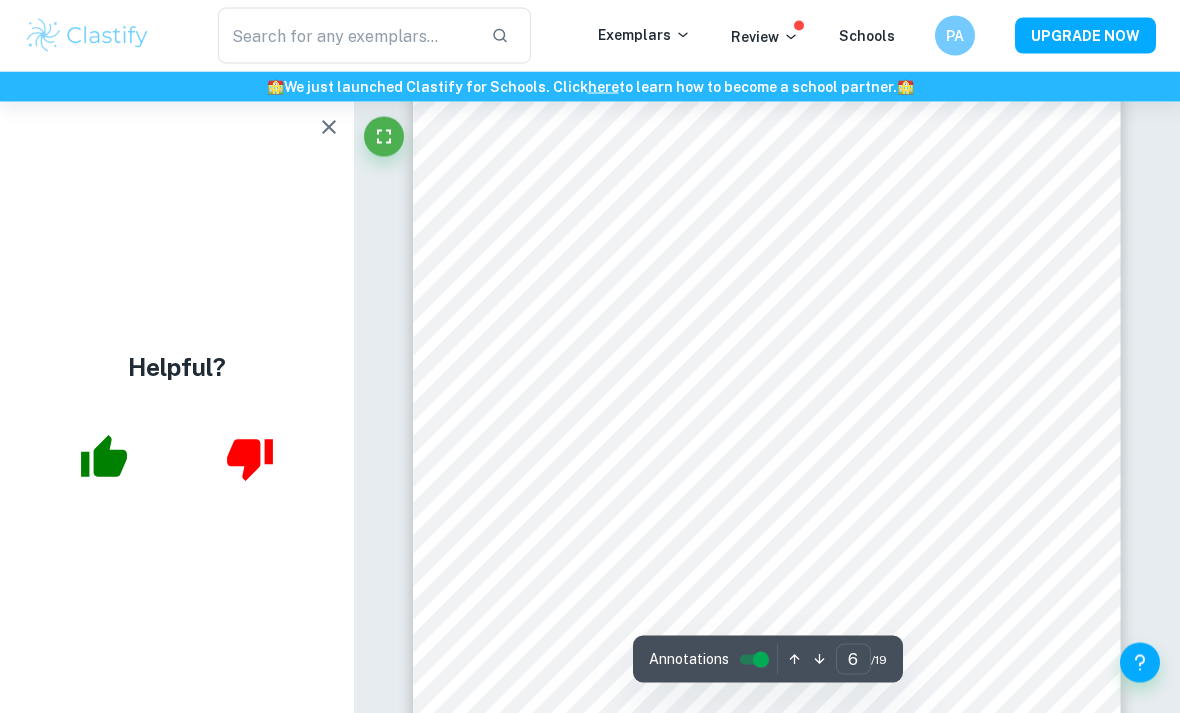 scroll, scrollTop: 5369, scrollLeft: 0, axis: vertical 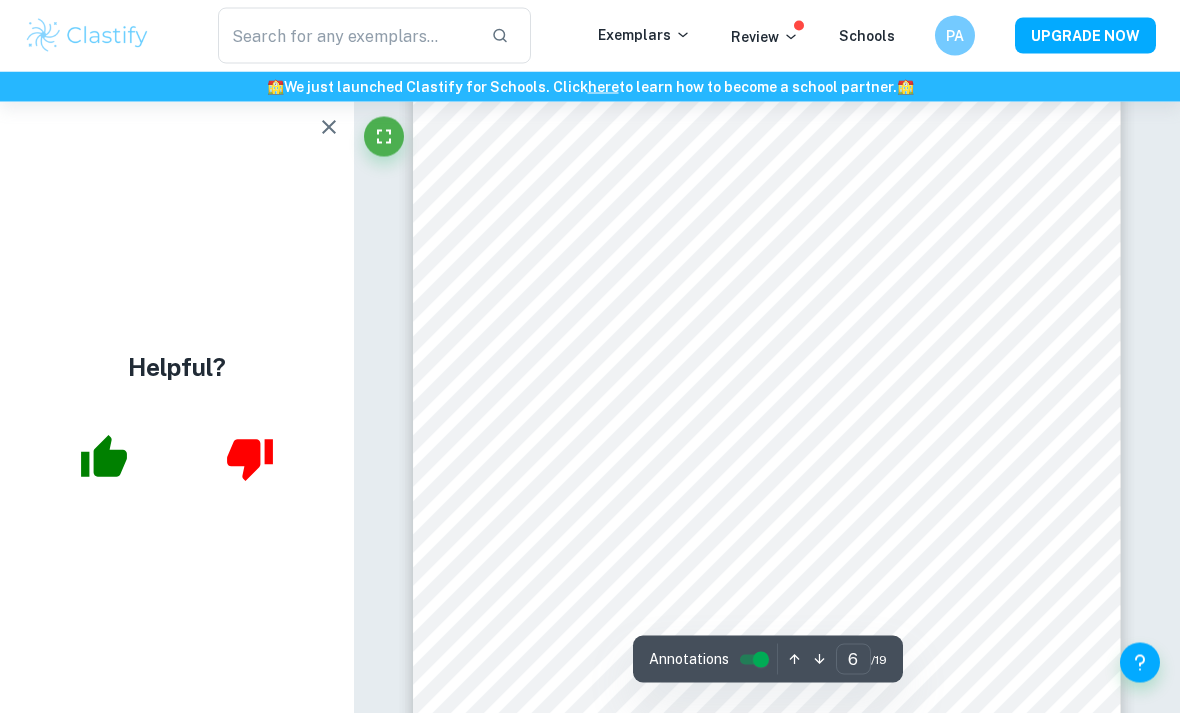 click 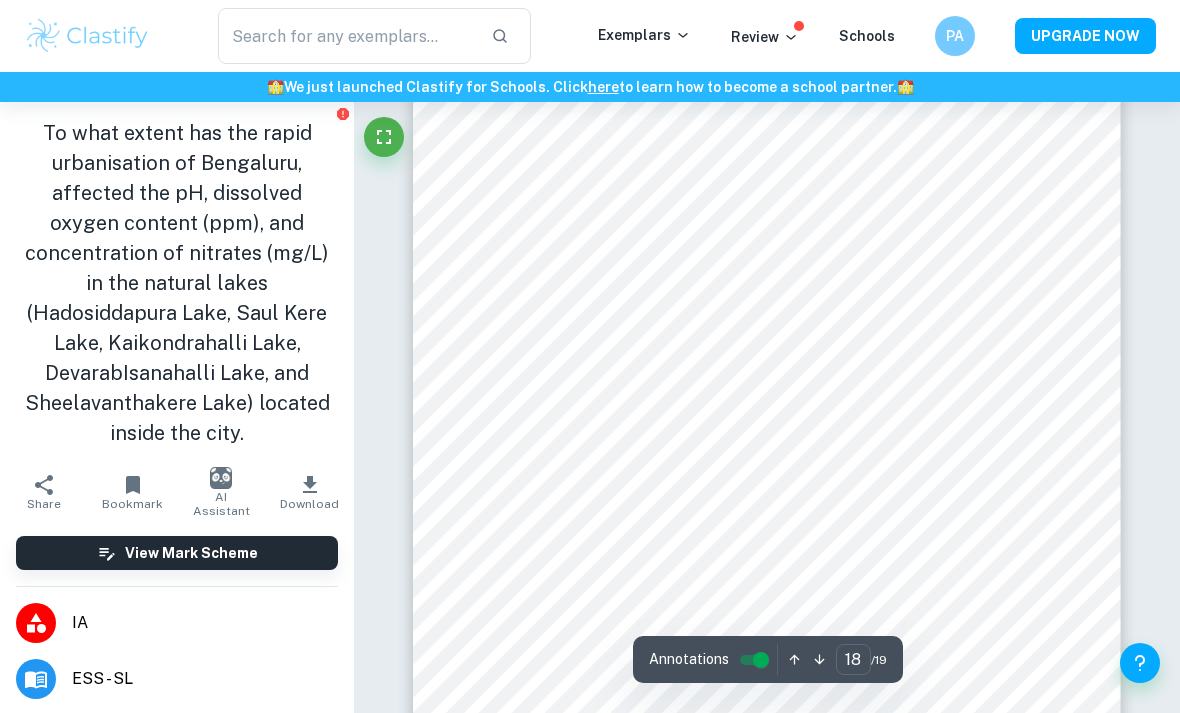 scroll, scrollTop: 17762, scrollLeft: 0, axis: vertical 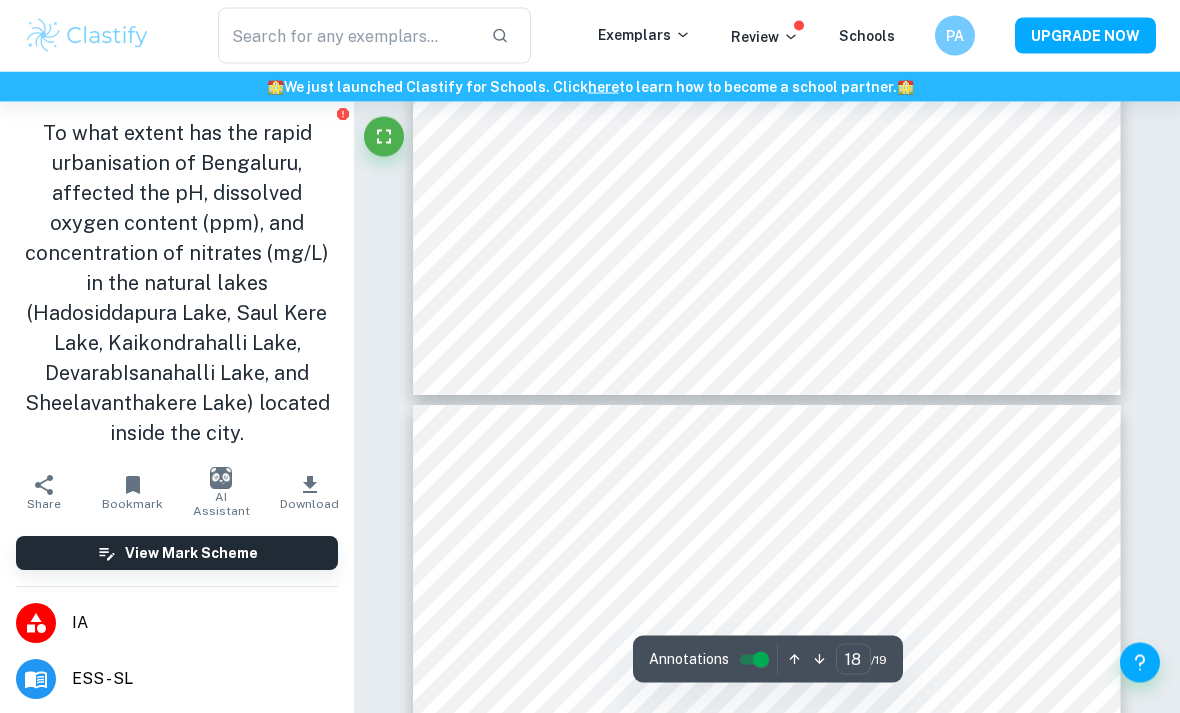 type on "19" 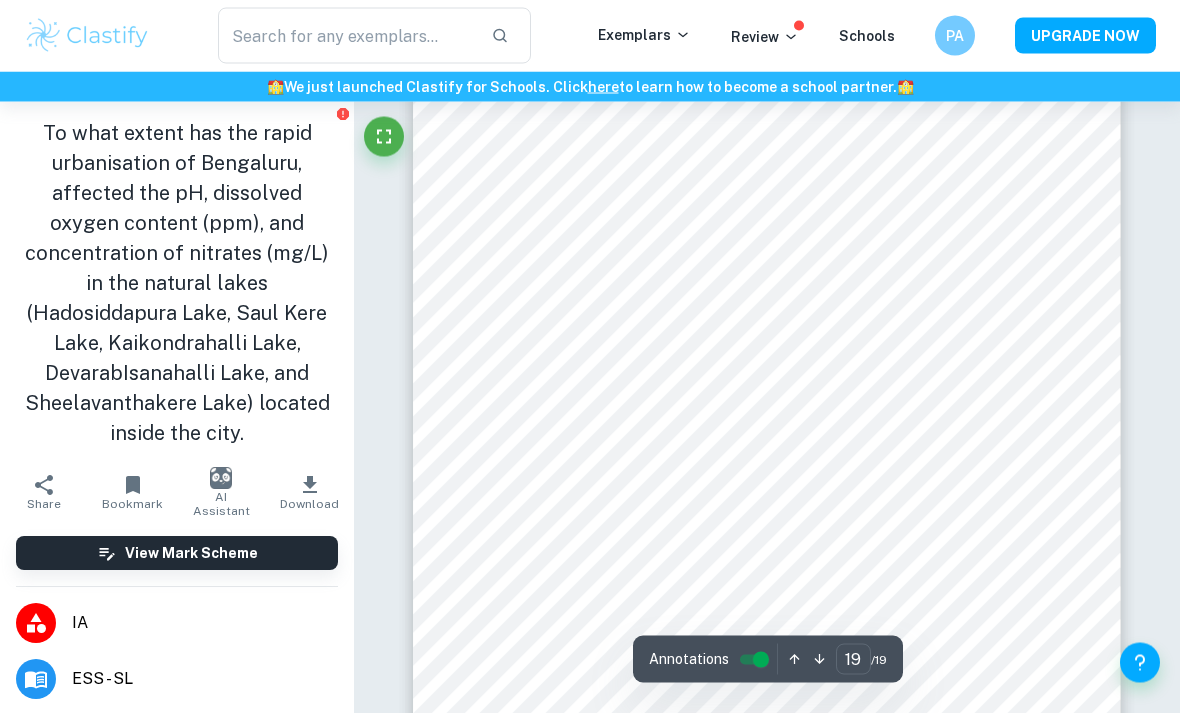 scroll, scrollTop: 19029, scrollLeft: 0, axis: vertical 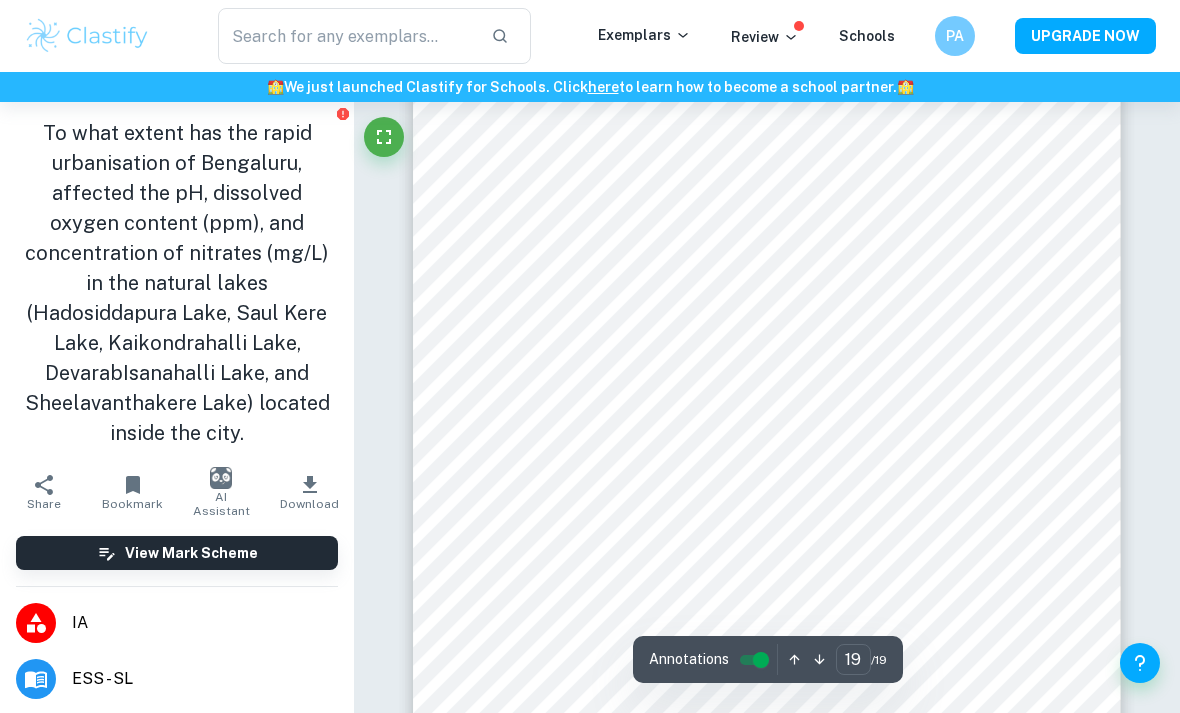 click 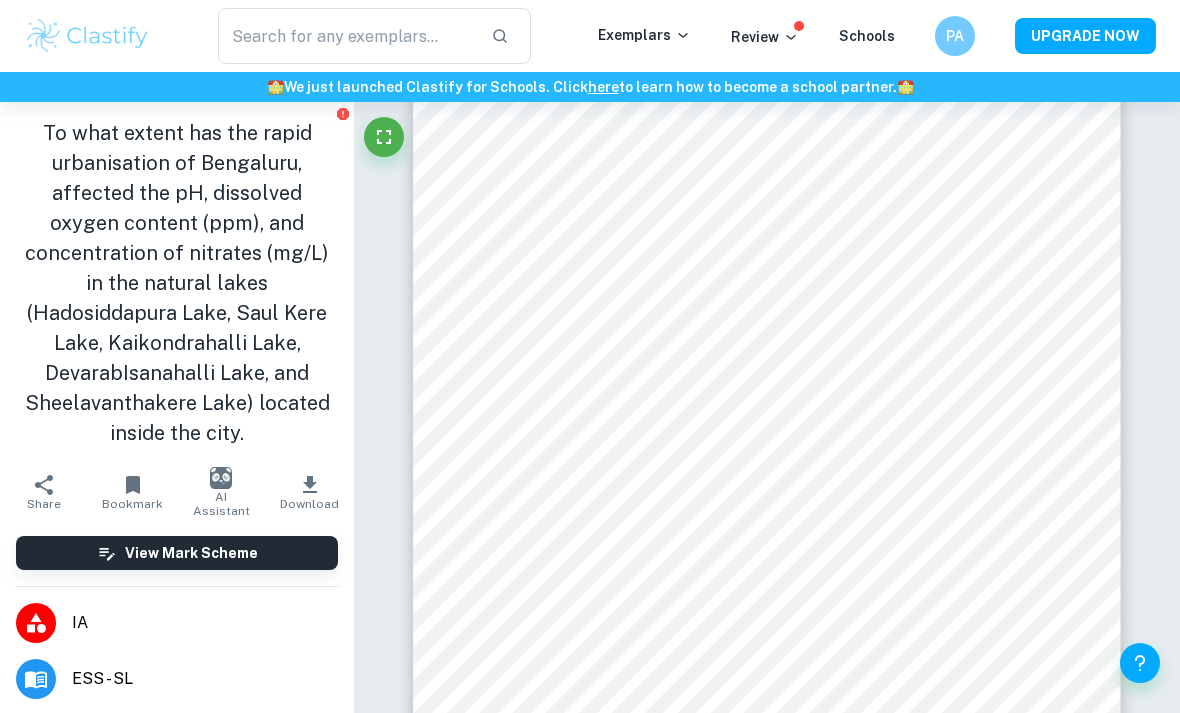 click 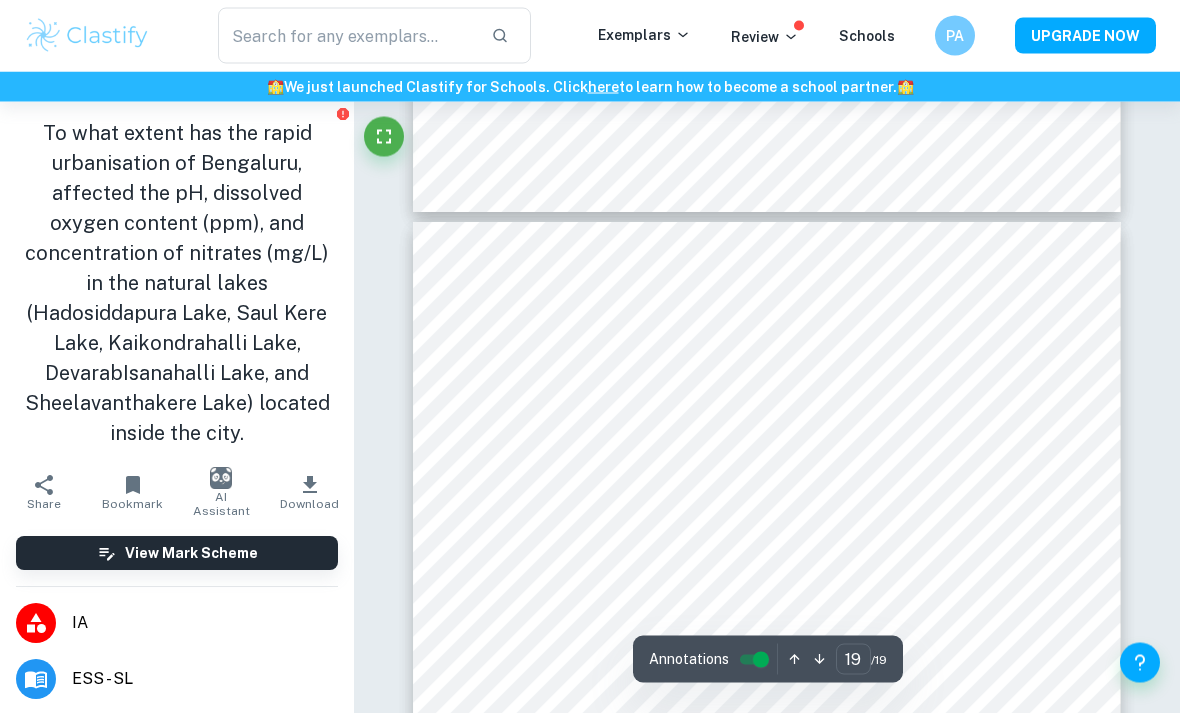 scroll, scrollTop: 18563, scrollLeft: 0, axis: vertical 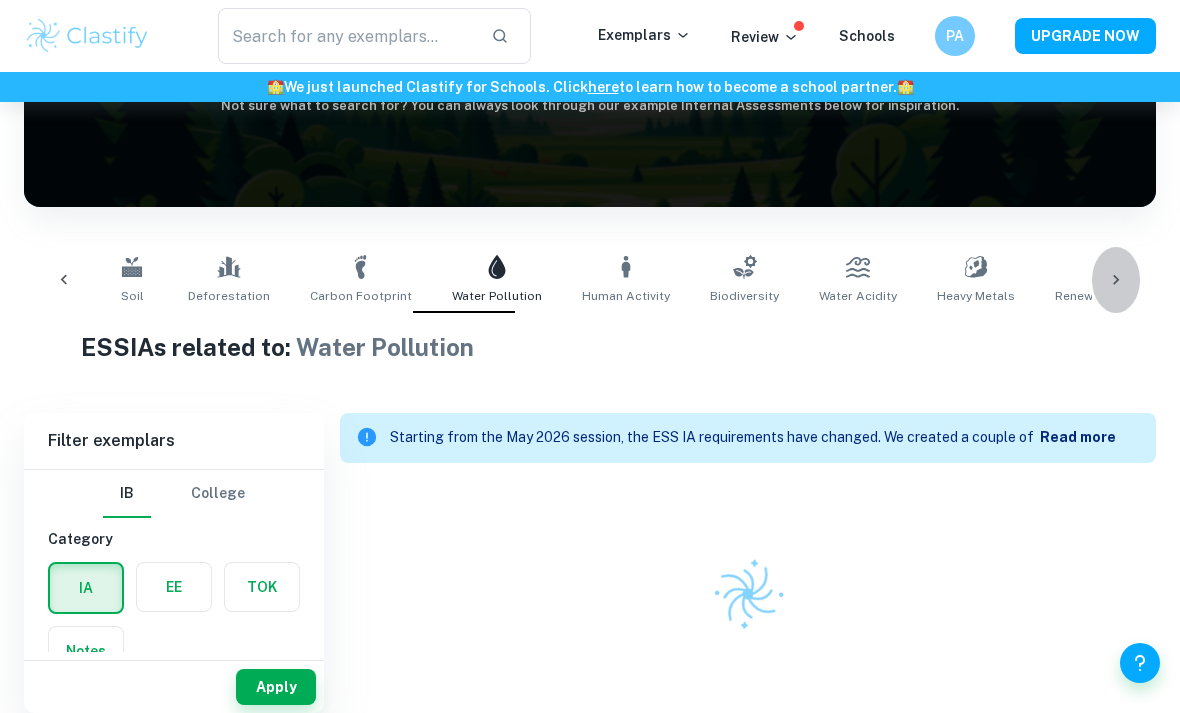 click 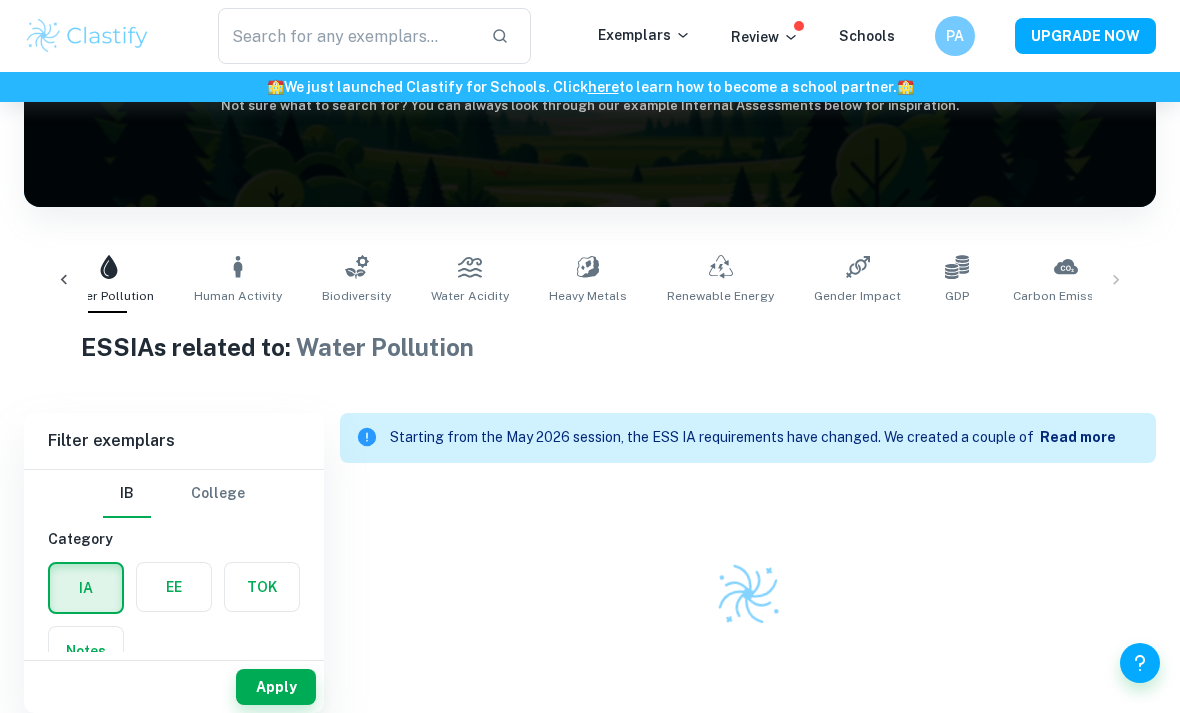 scroll, scrollTop: 0, scrollLeft: 1351, axis: horizontal 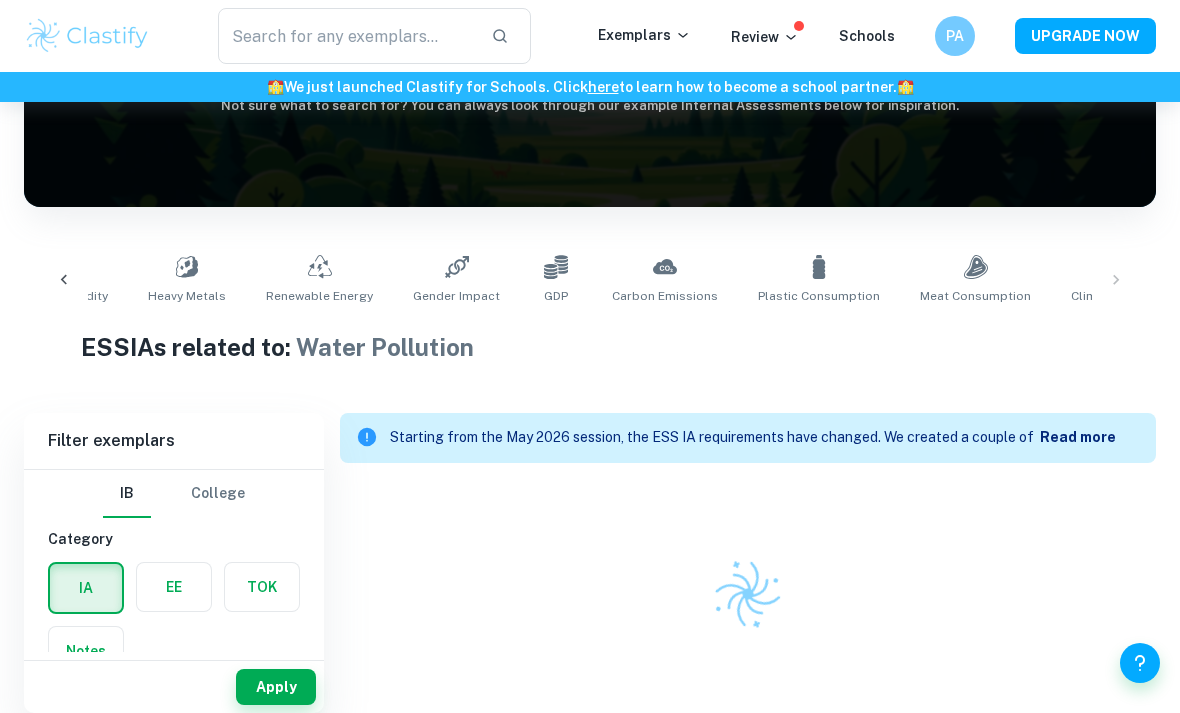 click on "Air Pollution Food Waste Environmental Impact COVID-19 Education Soil Deforestation Carbon Footprint Water Pollution Human Activity Biodiversity Water Acidity Heavy Metals Renewable Energy Gender Impact GDP Carbon Emissions Plastic Consumption Meat Consumption Climate Change" at bounding box center (590, 280) 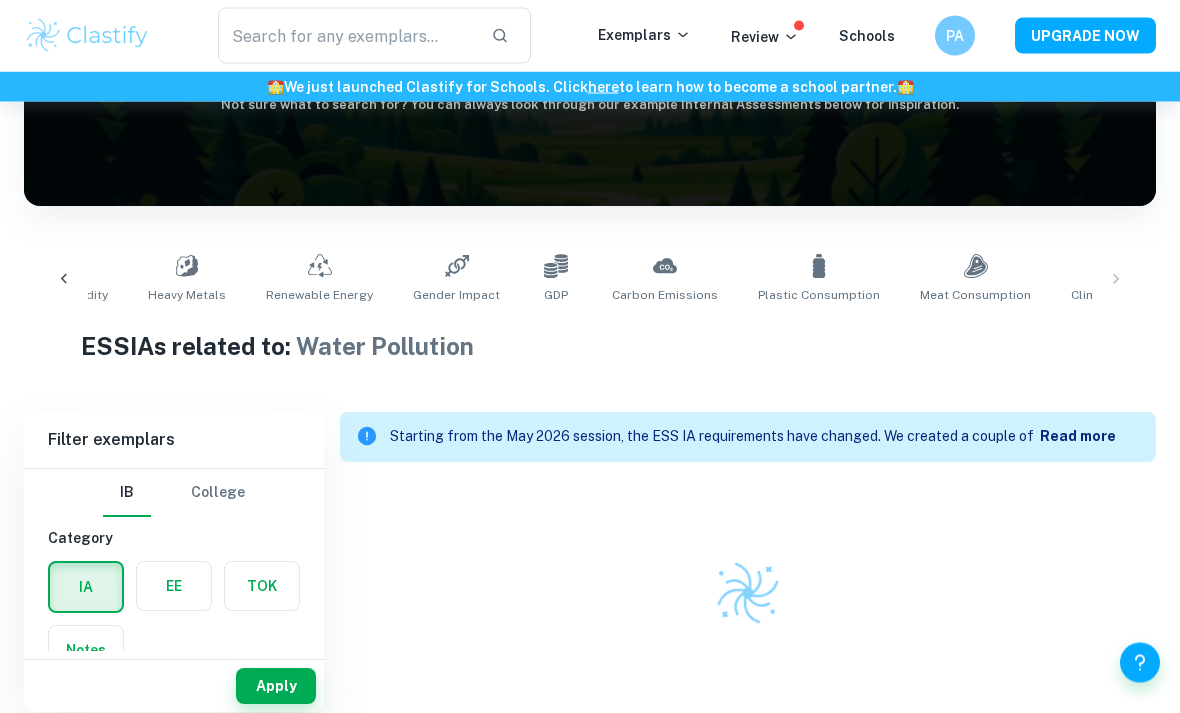 scroll, scrollTop: 261, scrollLeft: 0, axis: vertical 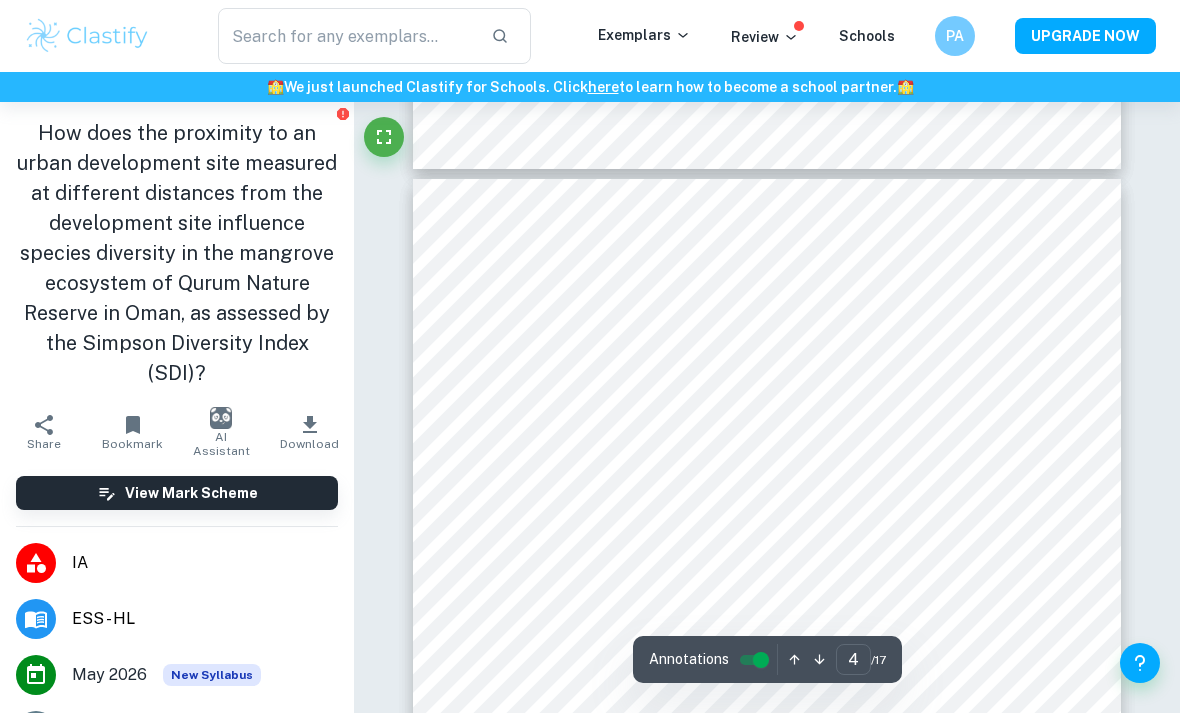 click at bounding box center (87, 36) 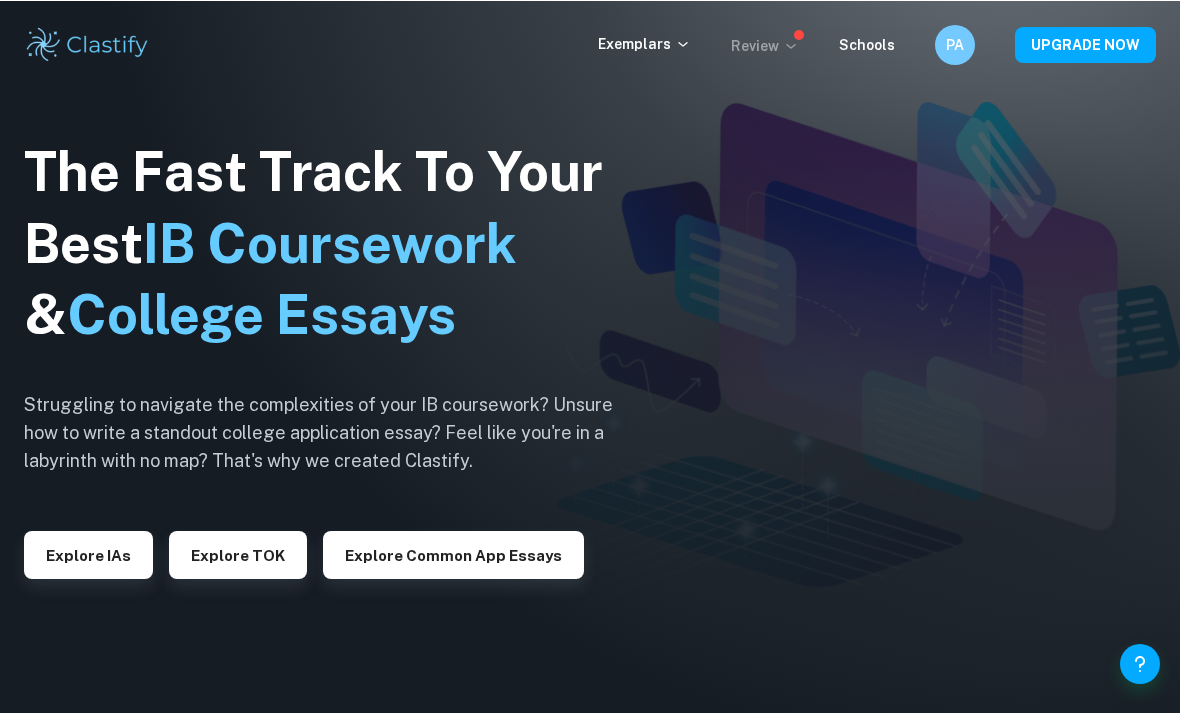 scroll, scrollTop: 0, scrollLeft: 0, axis: both 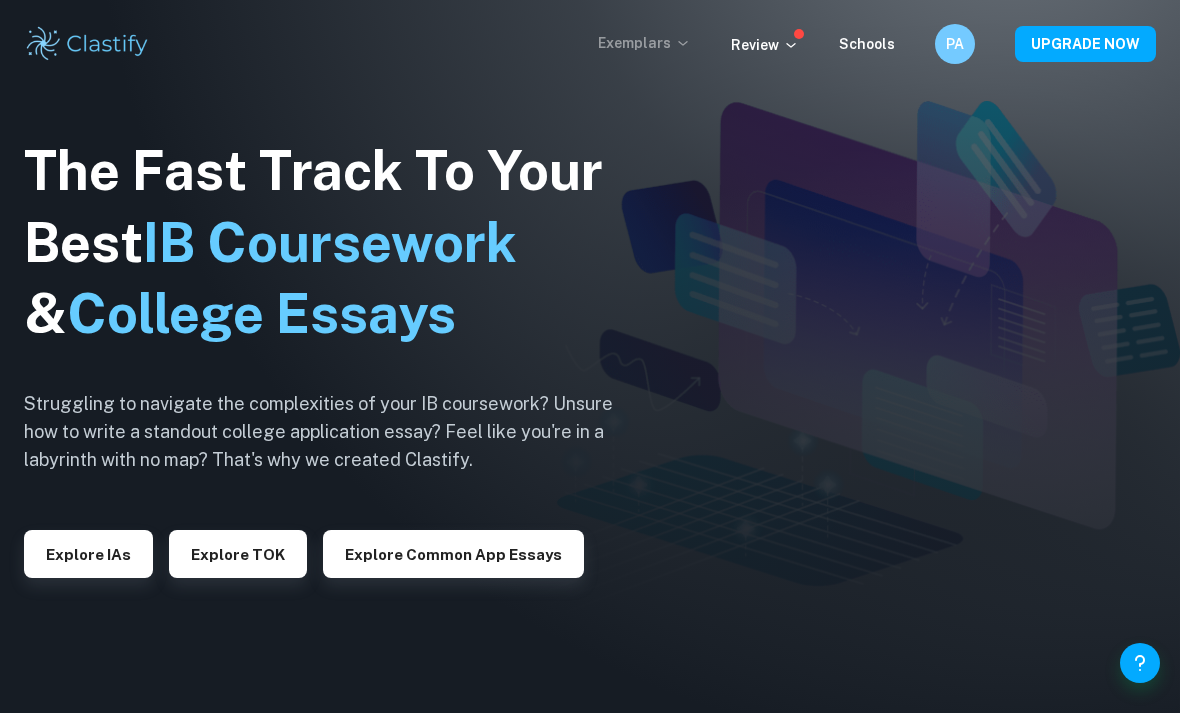 click on "Exemplars" at bounding box center (644, 43) 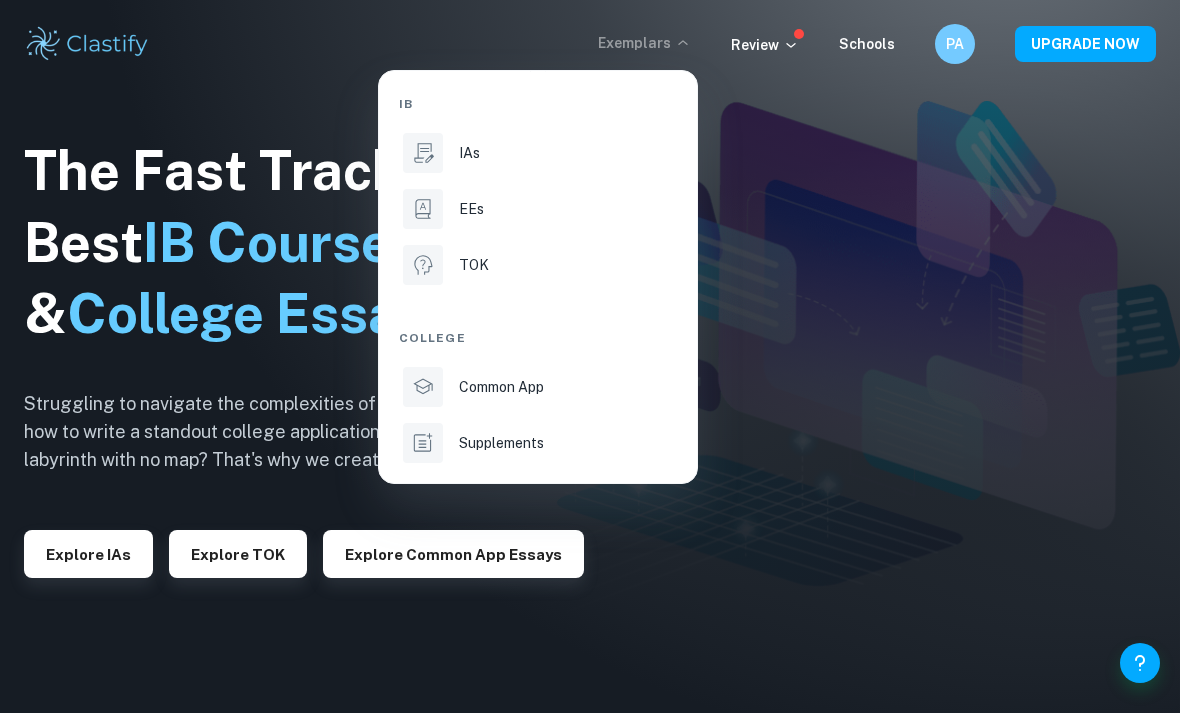 click at bounding box center (590, 356) 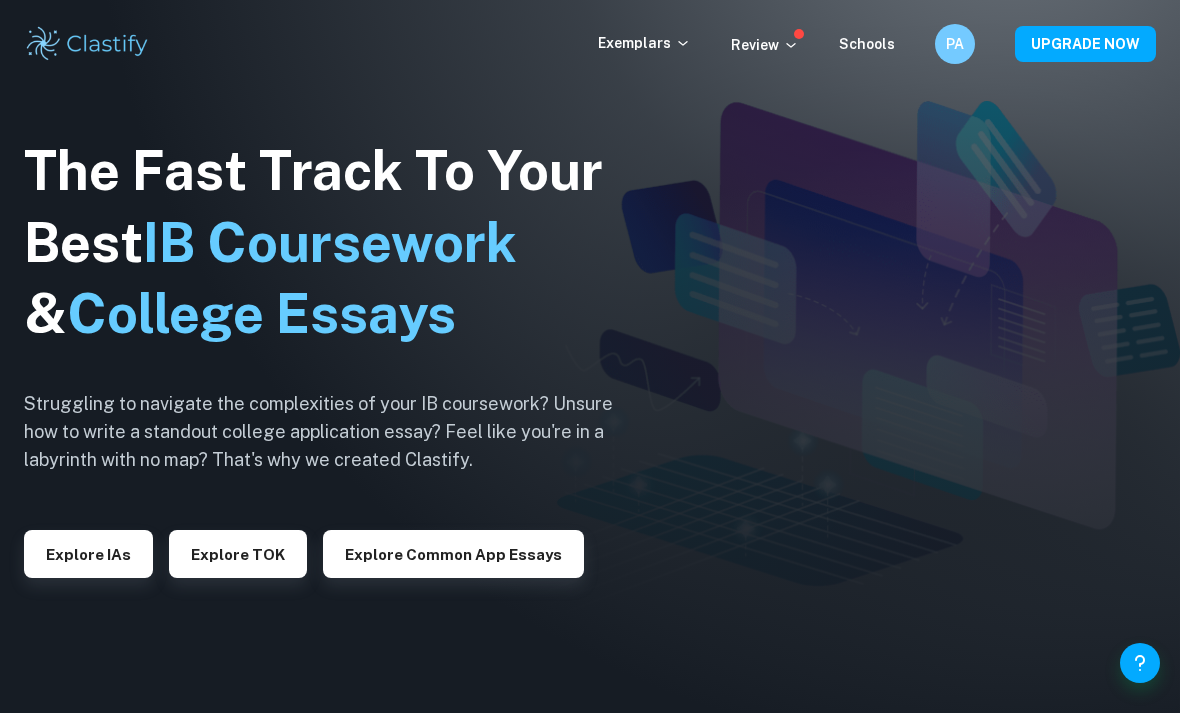 click 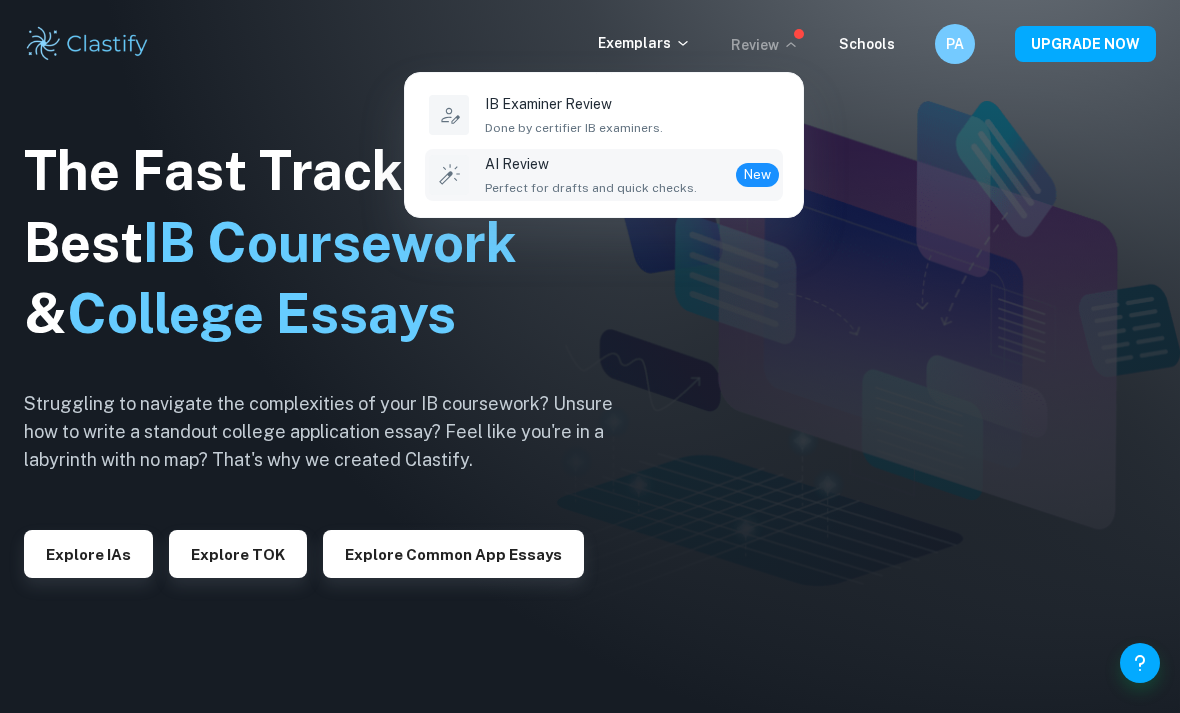 click on "AI Review" at bounding box center (591, 164) 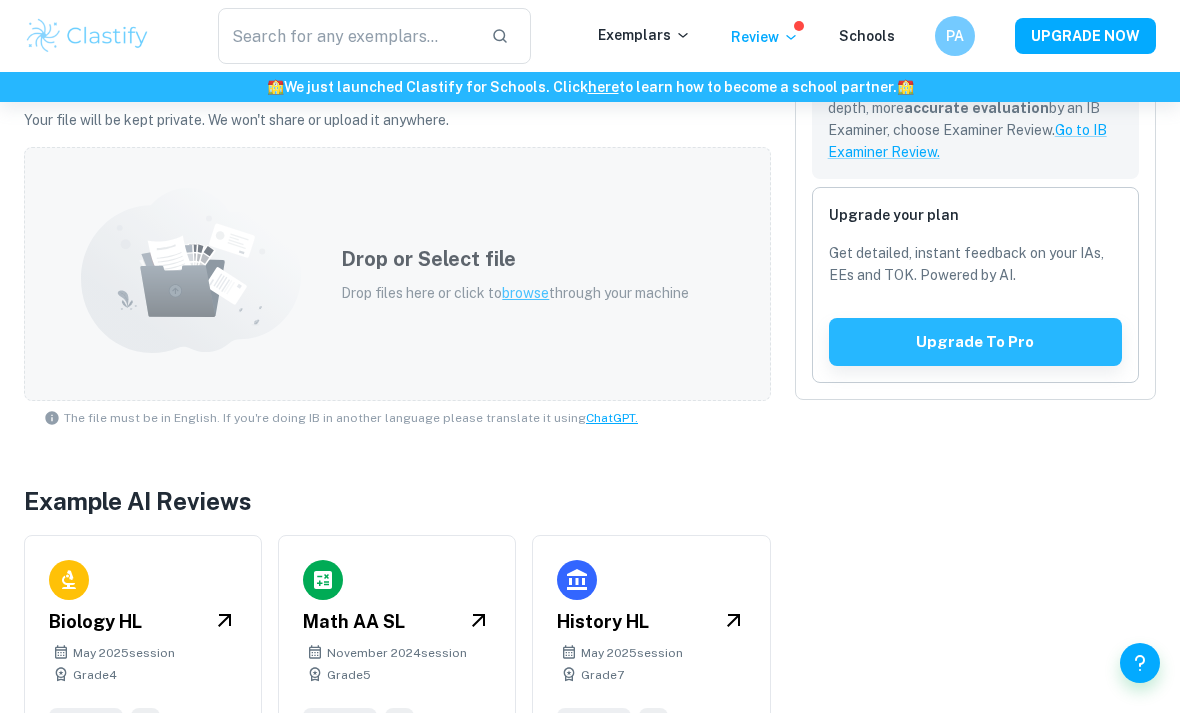 scroll, scrollTop: 594, scrollLeft: 0, axis: vertical 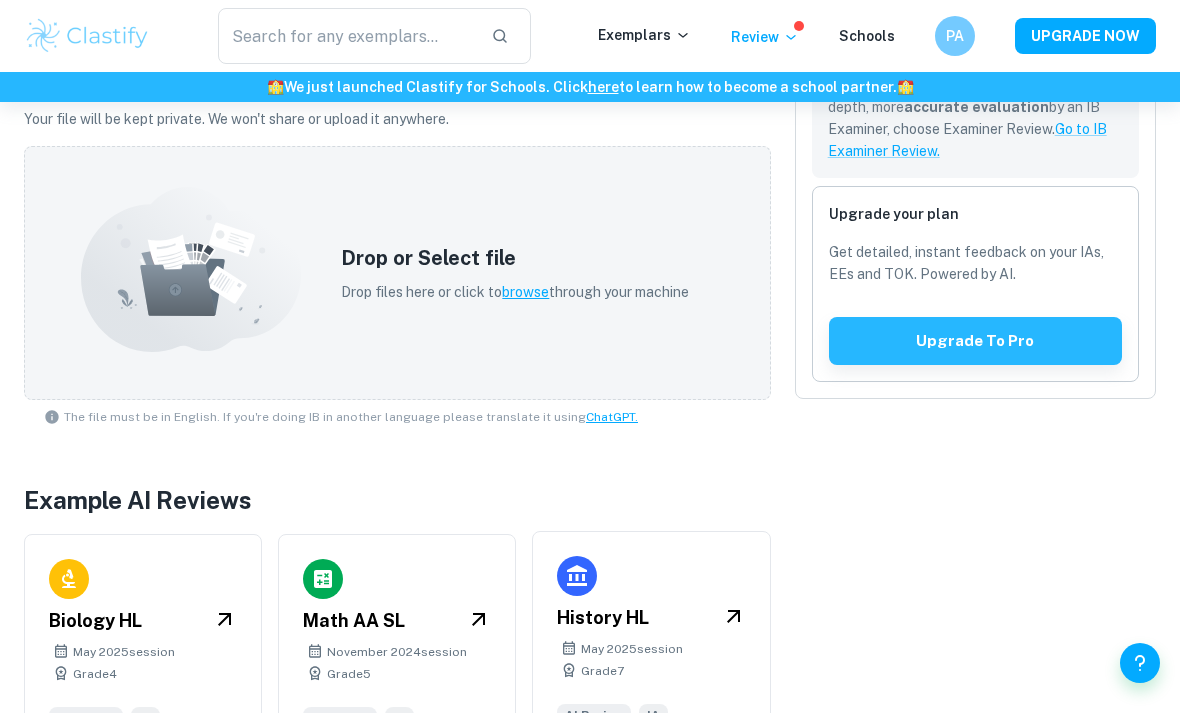click on "May 2025  session" at bounding box center (632, 649) 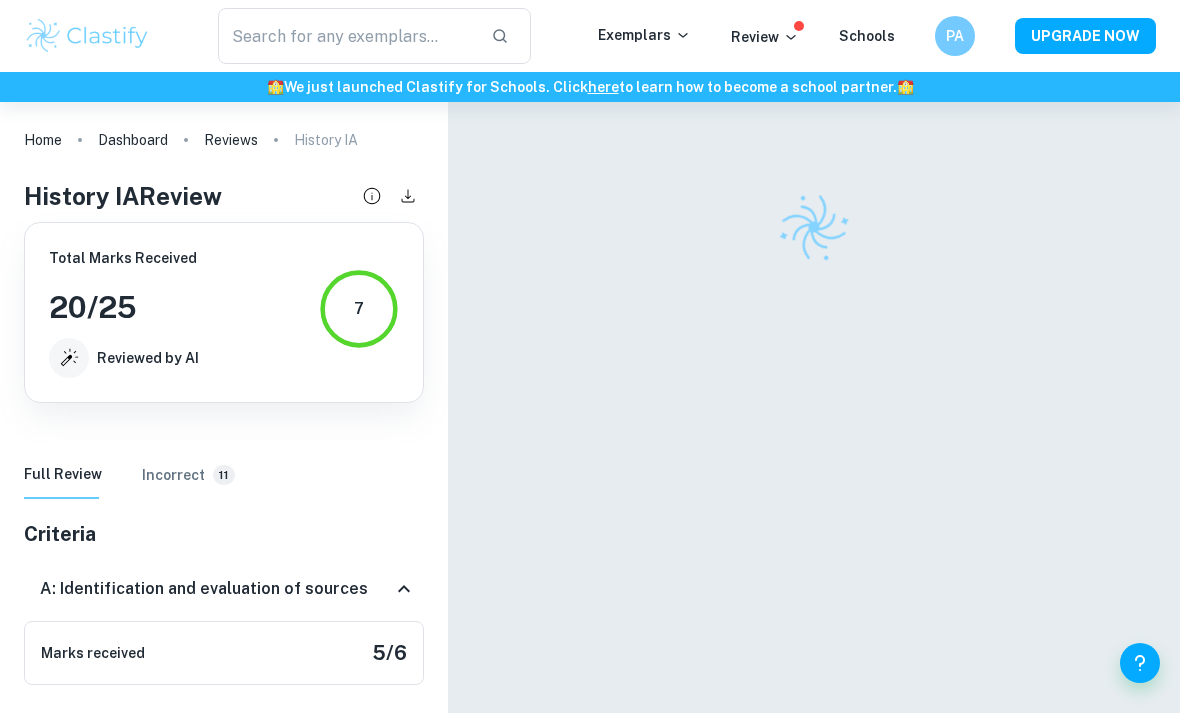 scroll, scrollTop: 55, scrollLeft: 0, axis: vertical 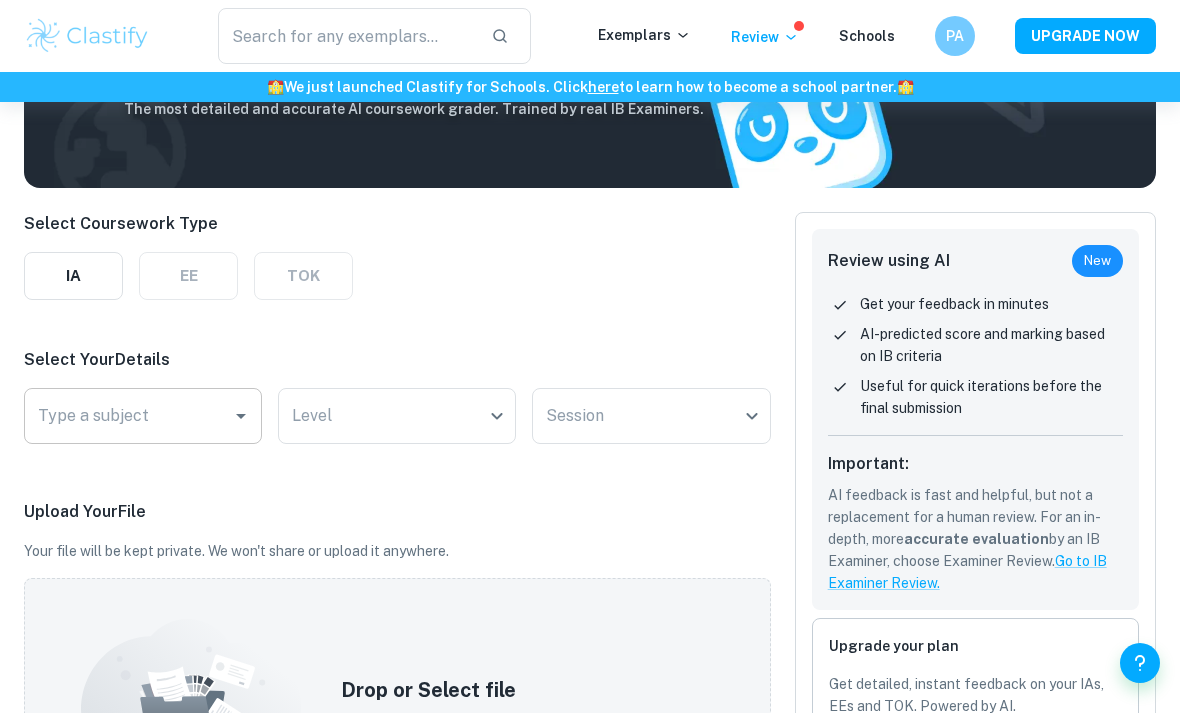 click 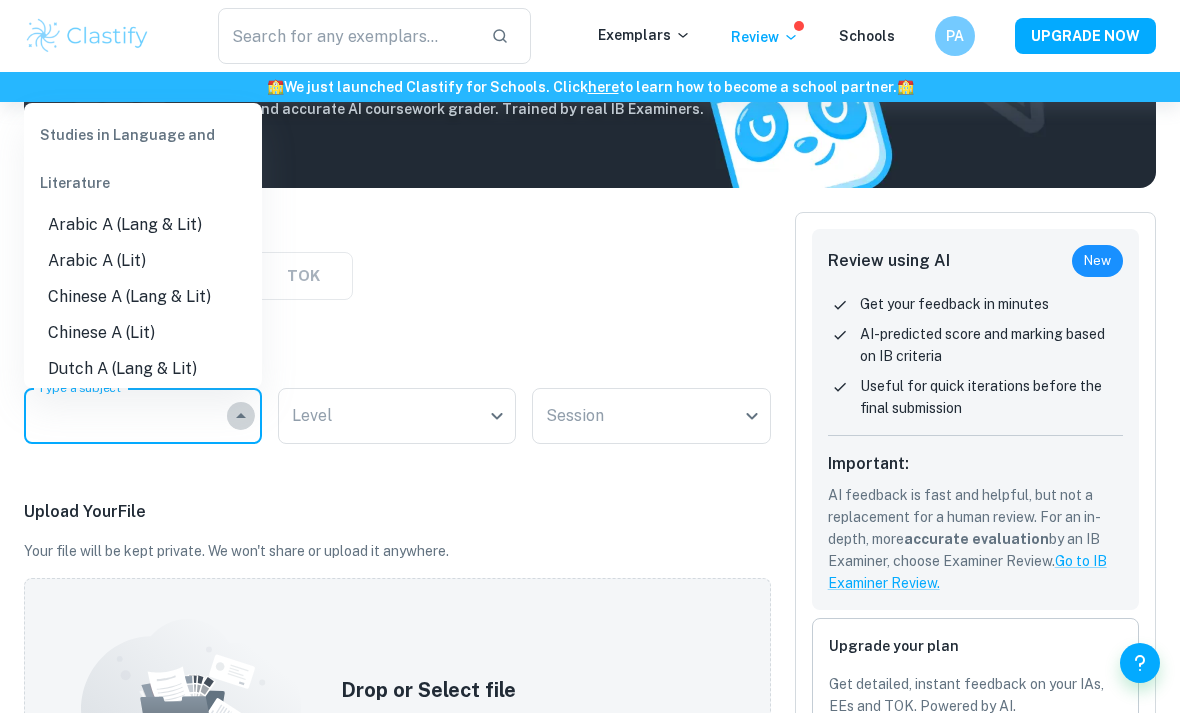 click 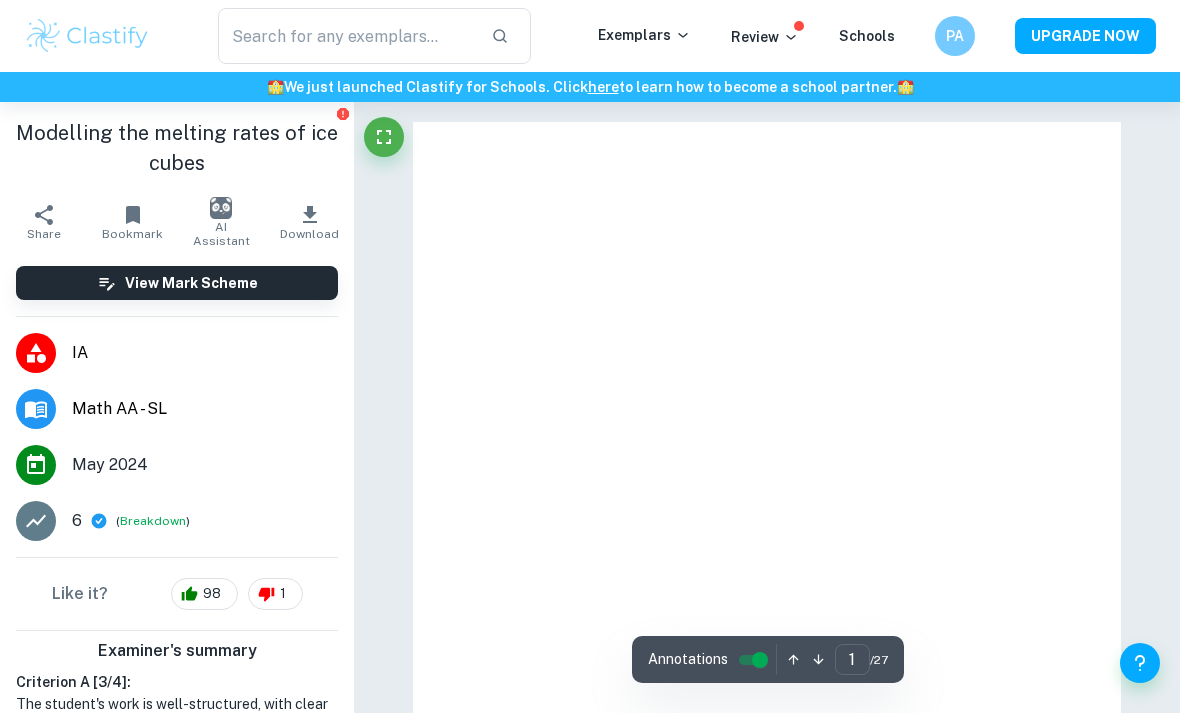 checkbox on "true" 